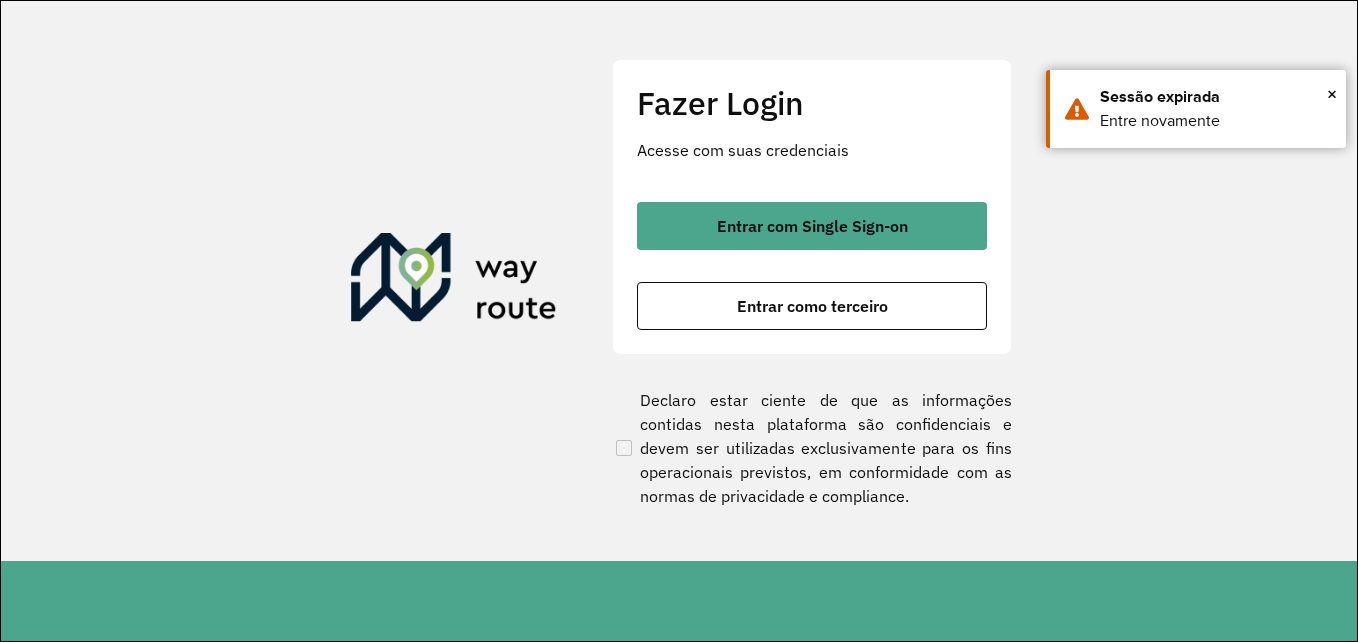scroll, scrollTop: 0, scrollLeft: 0, axis: both 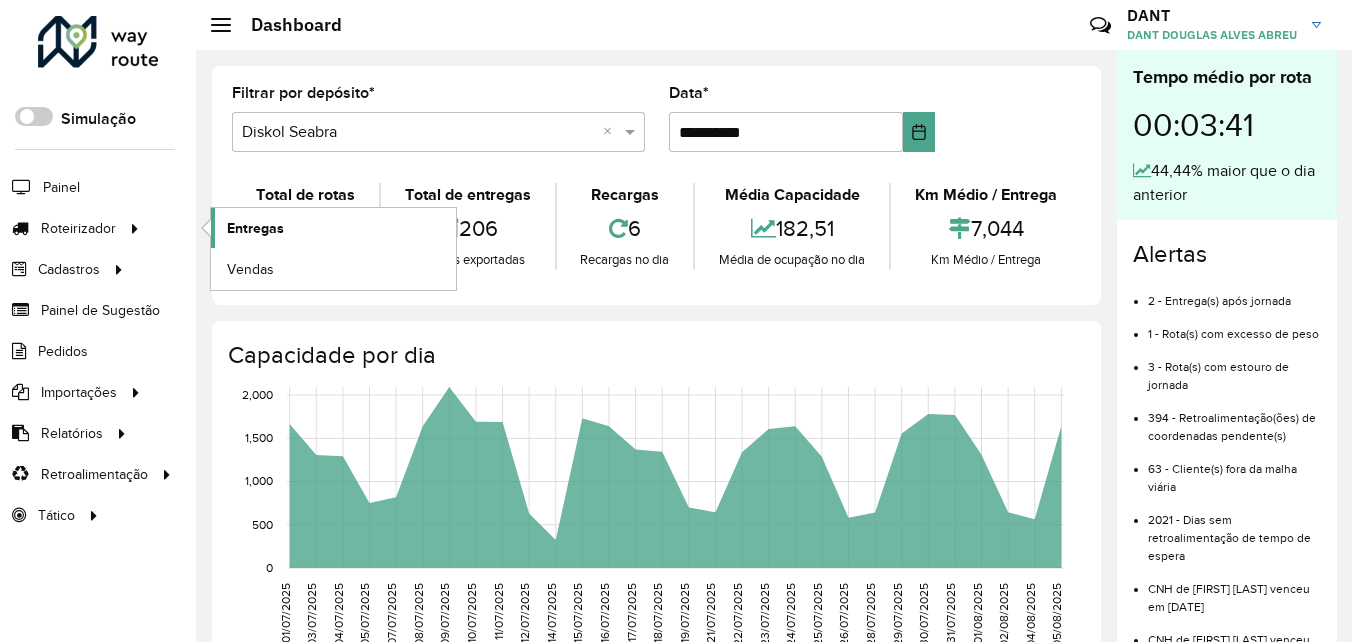 click on "Entregas" 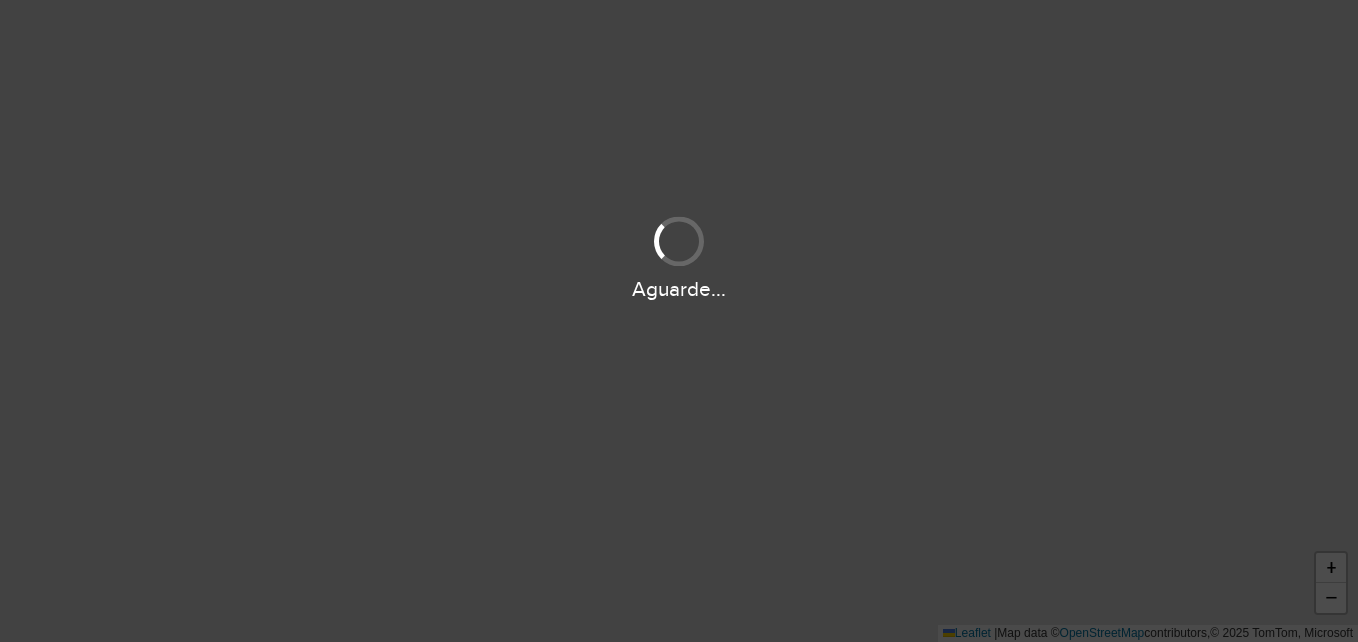 scroll, scrollTop: 0, scrollLeft: 0, axis: both 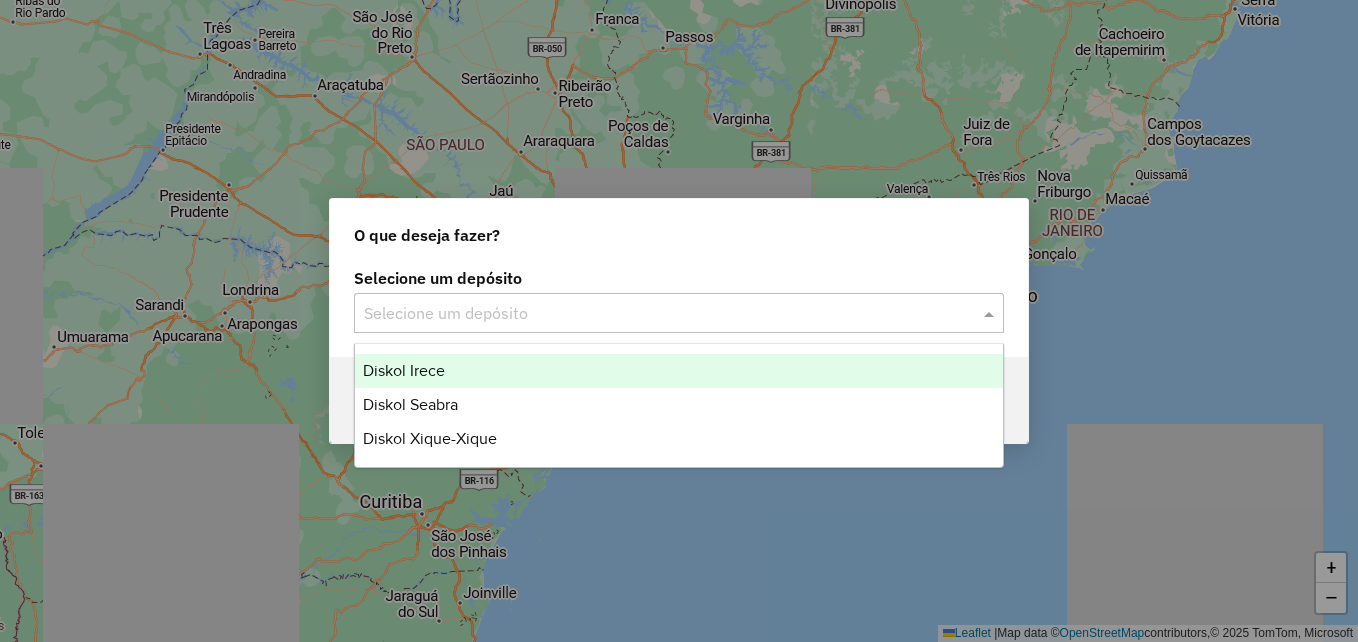 click 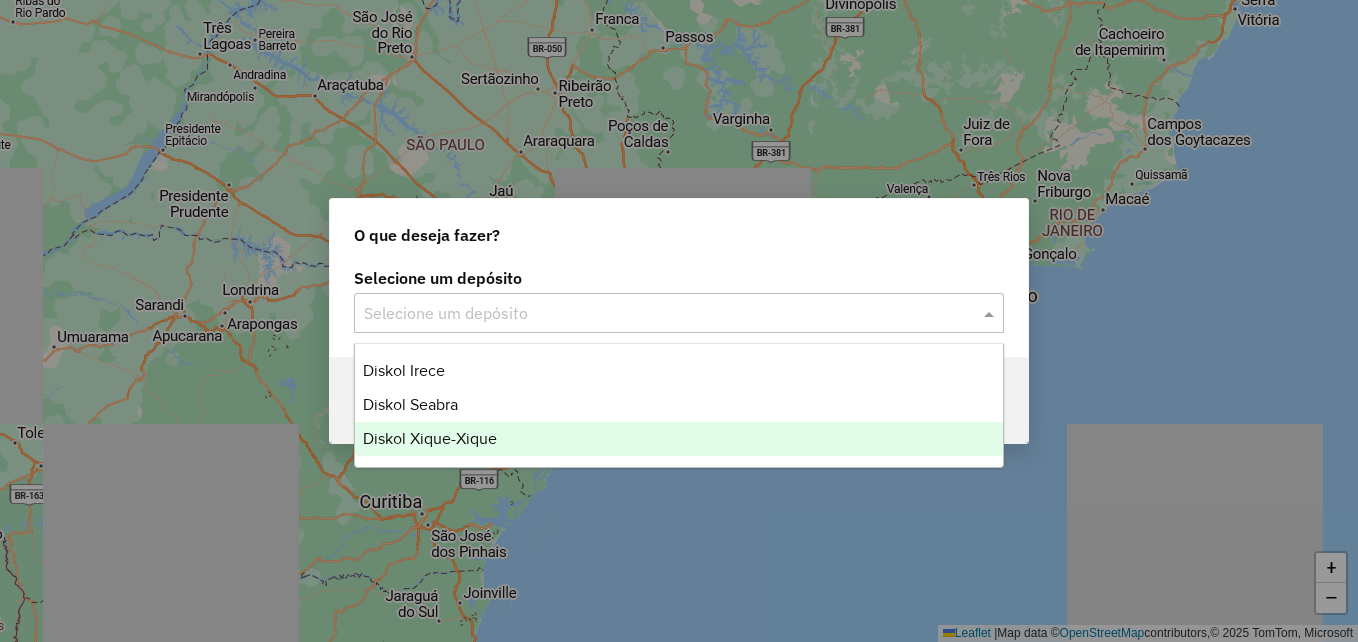 click on "Diskol Xique-Xique" at bounding box center (679, 439) 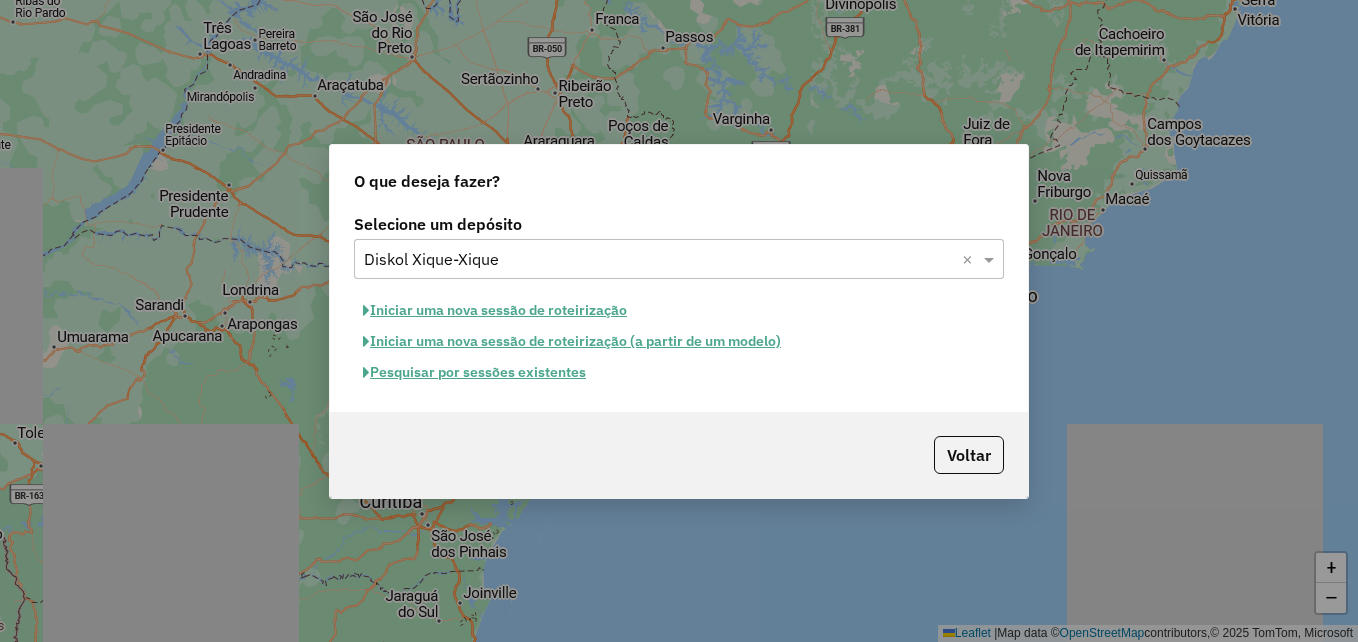 click on "Pesquisar por sessões existentes" 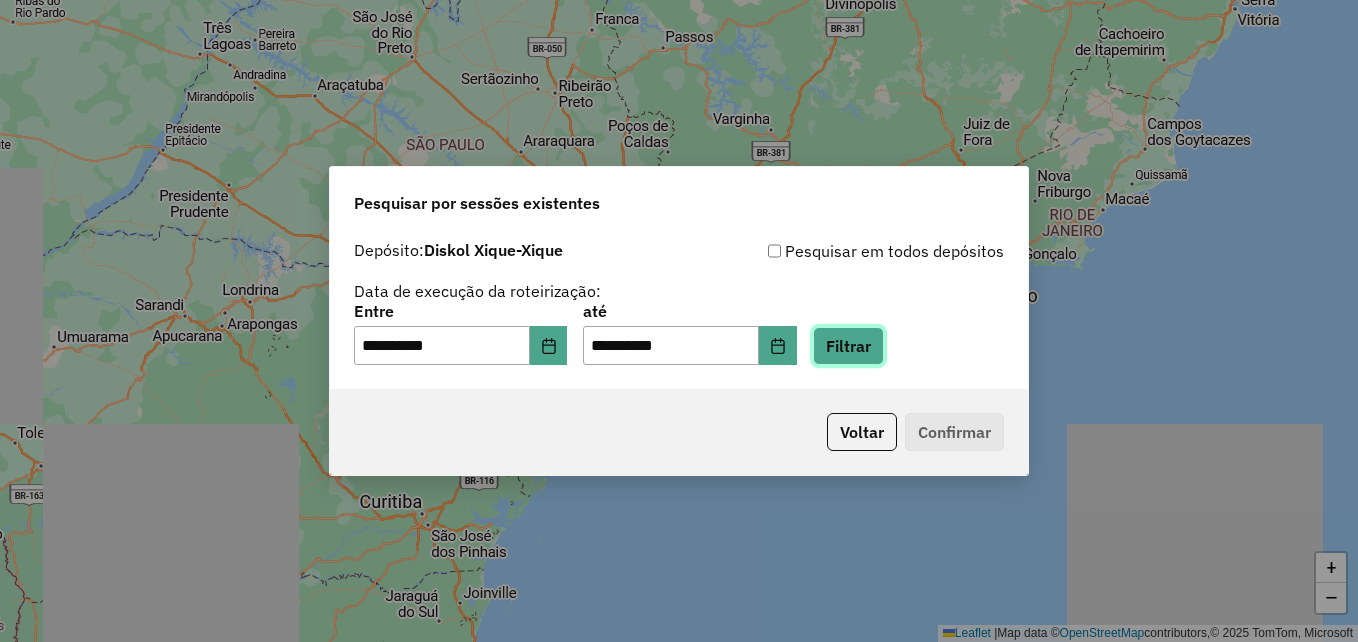 click on "Filtrar" 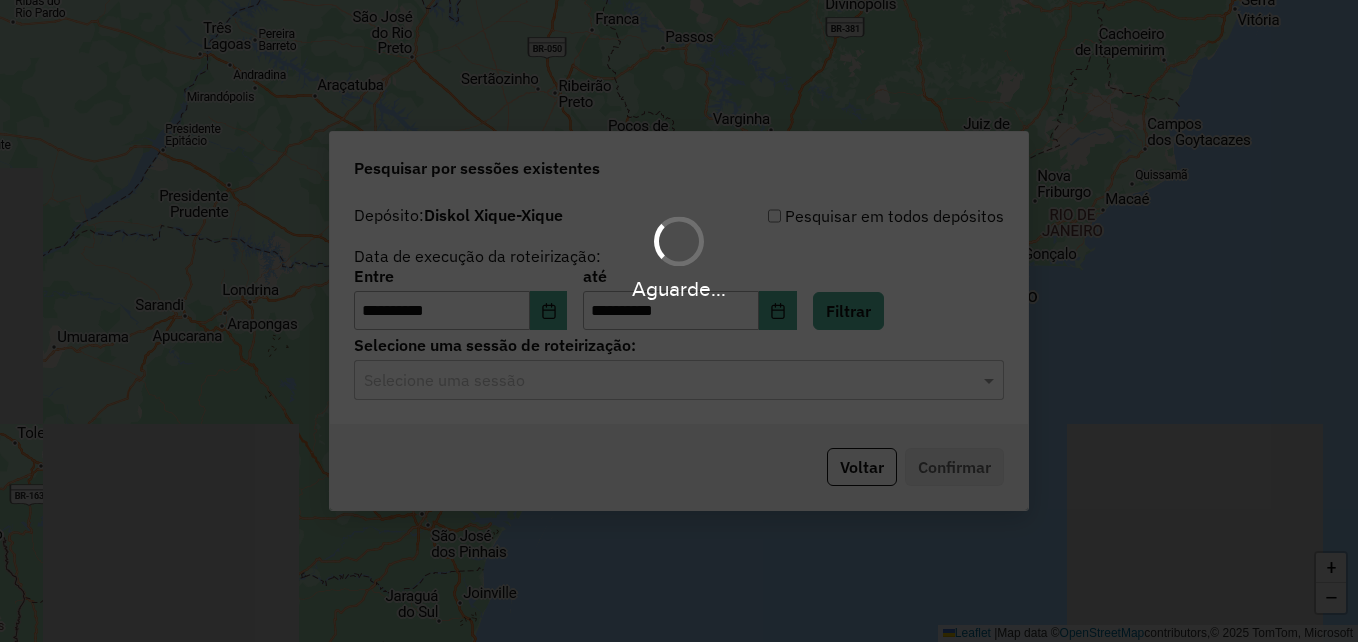 click on "Aguarde...  Pop-up bloqueado!  Seu navegador bloqueou automáticamente a abertura de uma nova janela.   Acesse as configurações e adicione o endereço do sistema a lista de permissão.   Fechar  Roteirizando... Pesquisar por sessões existentes  Depósito:  Diskol [CITY]   Pesquisar em todos depósitos   Data de execução da roteirização:  Entre [DATE] até [DATE]  Filtrar   Selecione uma sessão de roteirização: Selecione uma sessão  Voltar   Confirmar  + −  Leaflet   |  Map data ©  OpenStreetMap  contributors,© [YEAR] TomTom, Microsoft Erro de conexão  Você parece estar offline!
Verifique sua internet e atualize a página.  Tradução automática  Seu navegador ativou a tradução automática e pode causar inconsistências no sistema.  Por gentileza, utilize a opção "Nunca traduzir este site".  Em caso de dúvidas, entre em contato com o suporte." at bounding box center [679, 321] 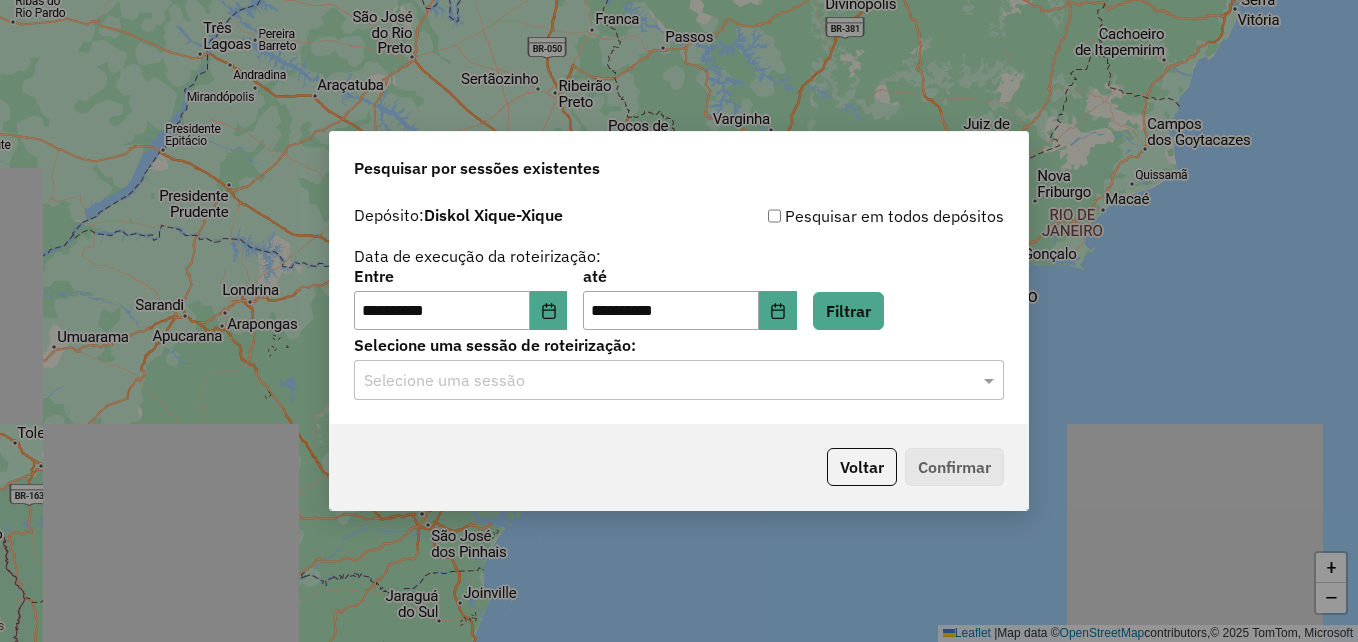 click 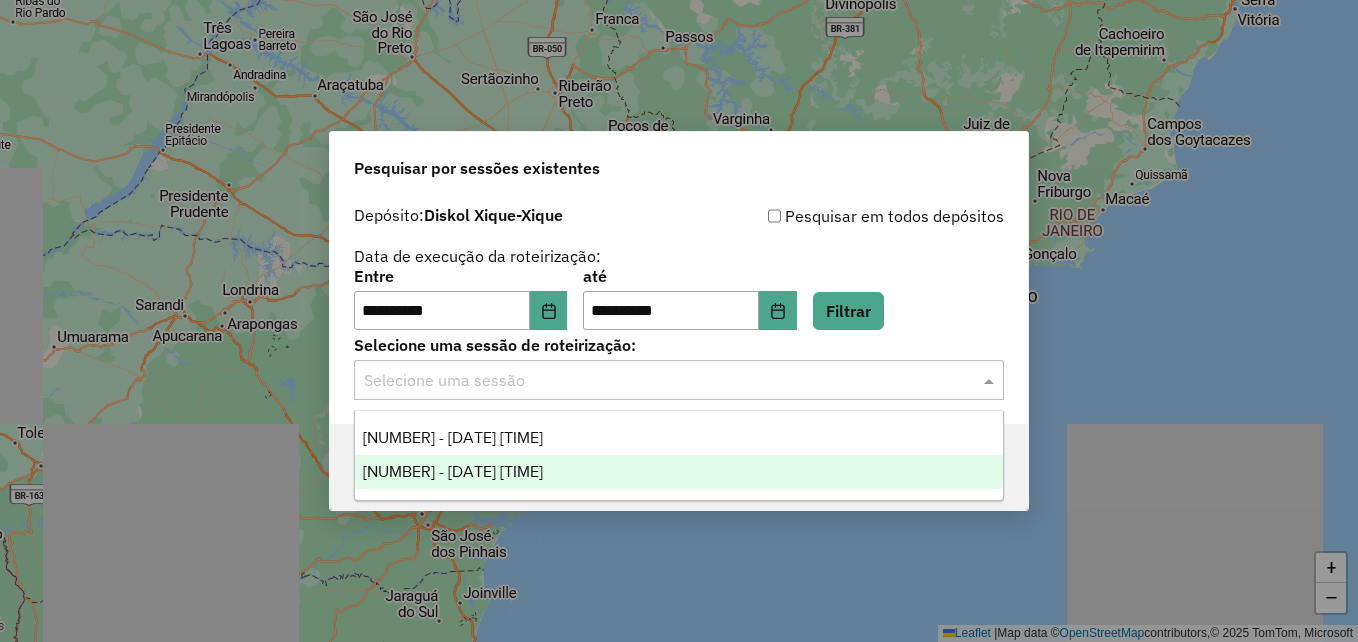 click on "[NUMBER] - [DATE] [TIME]" at bounding box center (679, 472) 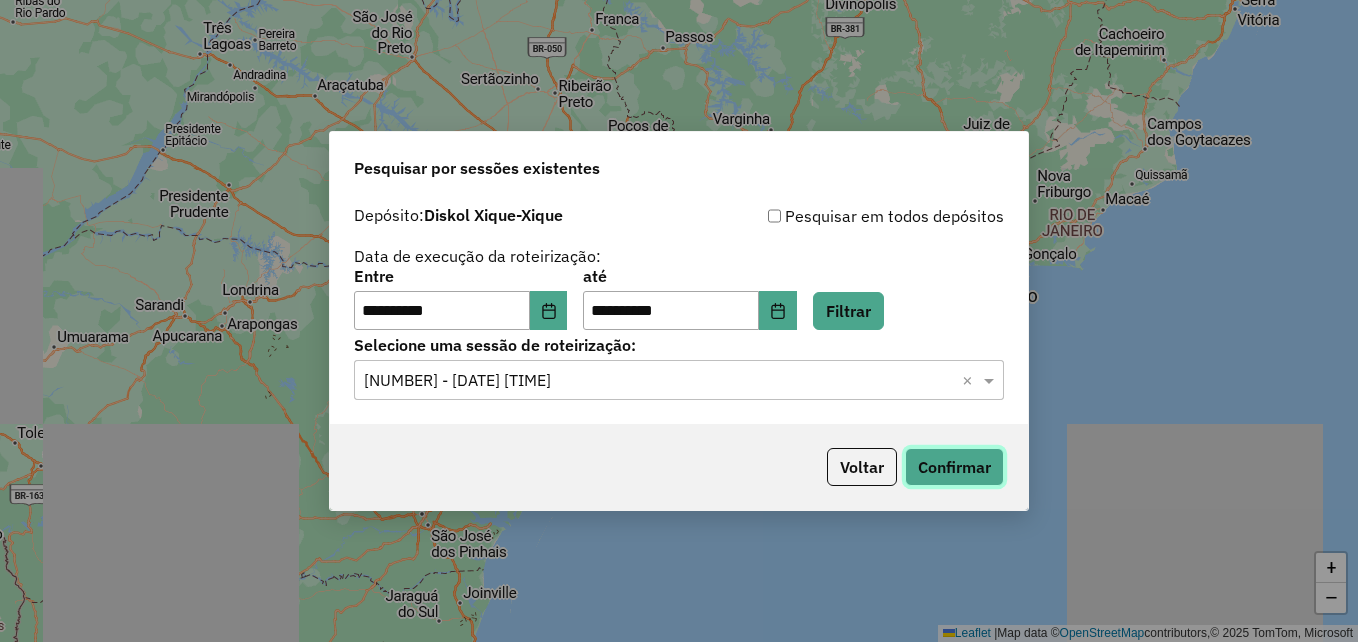 click on "Confirmar" 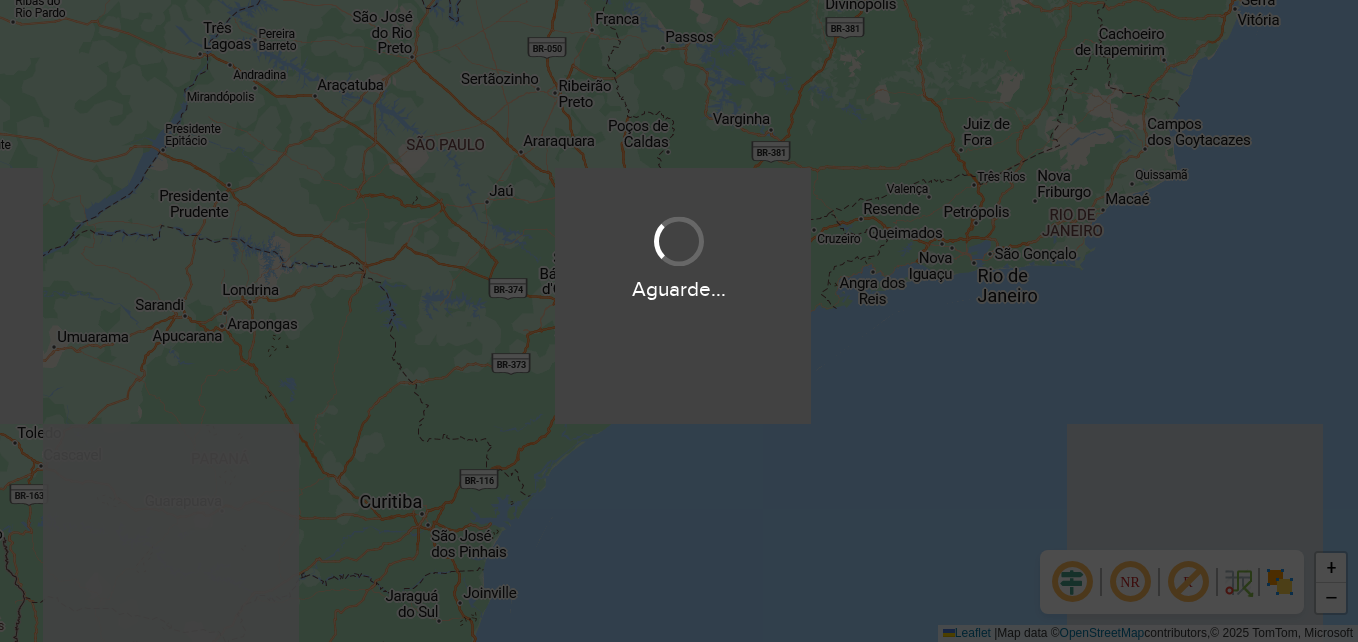 scroll, scrollTop: 0, scrollLeft: 0, axis: both 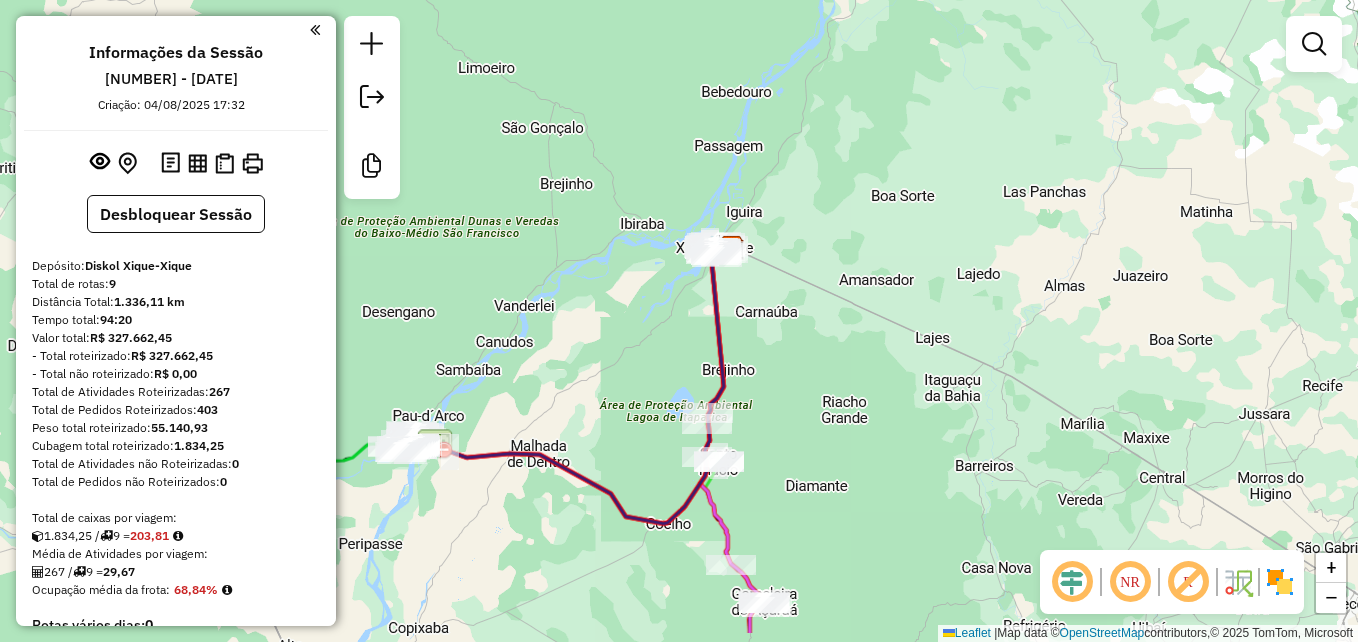 drag, startPoint x: 866, startPoint y: 397, endPoint x: 939, endPoint y: 253, distance: 161.44658 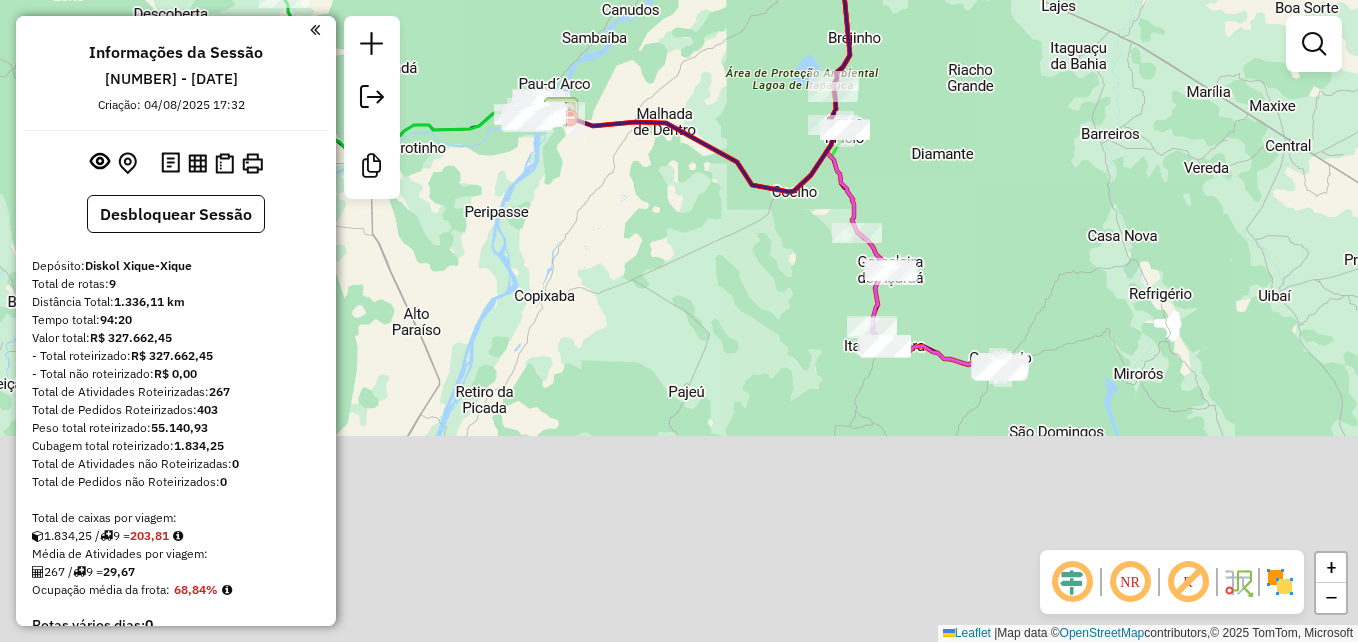 drag, startPoint x: 899, startPoint y: 393, endPoint x: 968, endPoint y: 171, distance: 232.4758 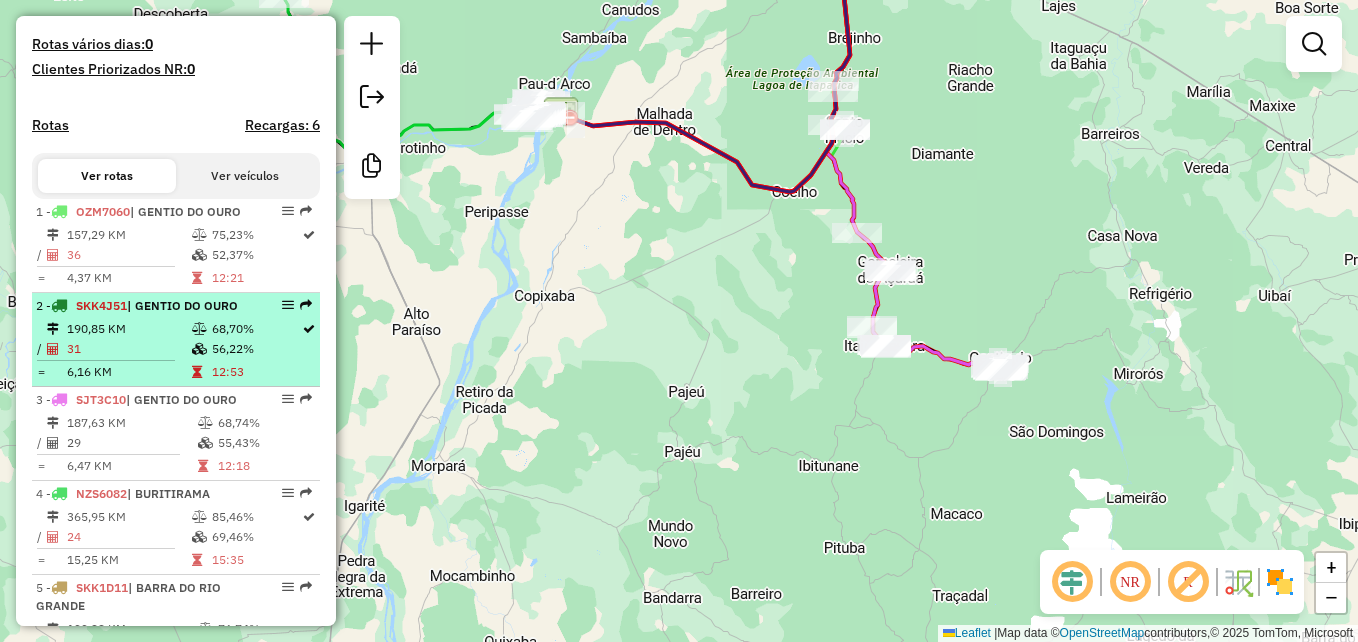 scroll, scrollTop: 600, scrollLeft: 0, axis: vertical 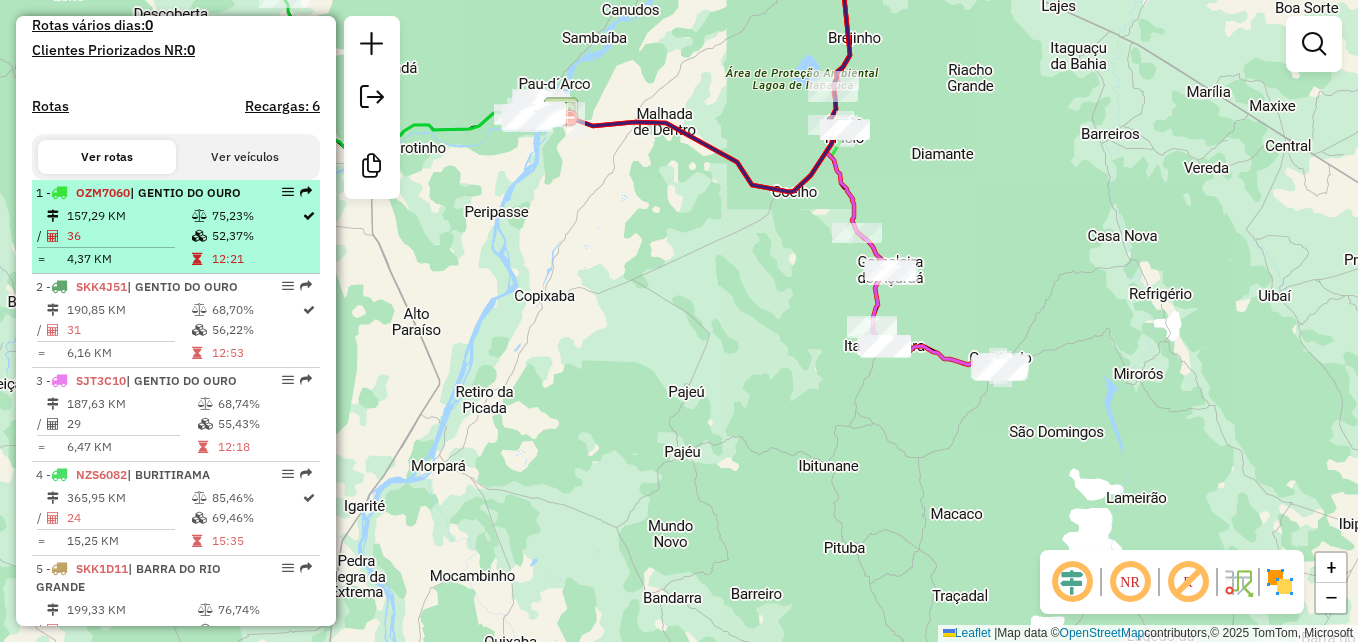 click on "157,29 KM" at bounding box center [128, 216] 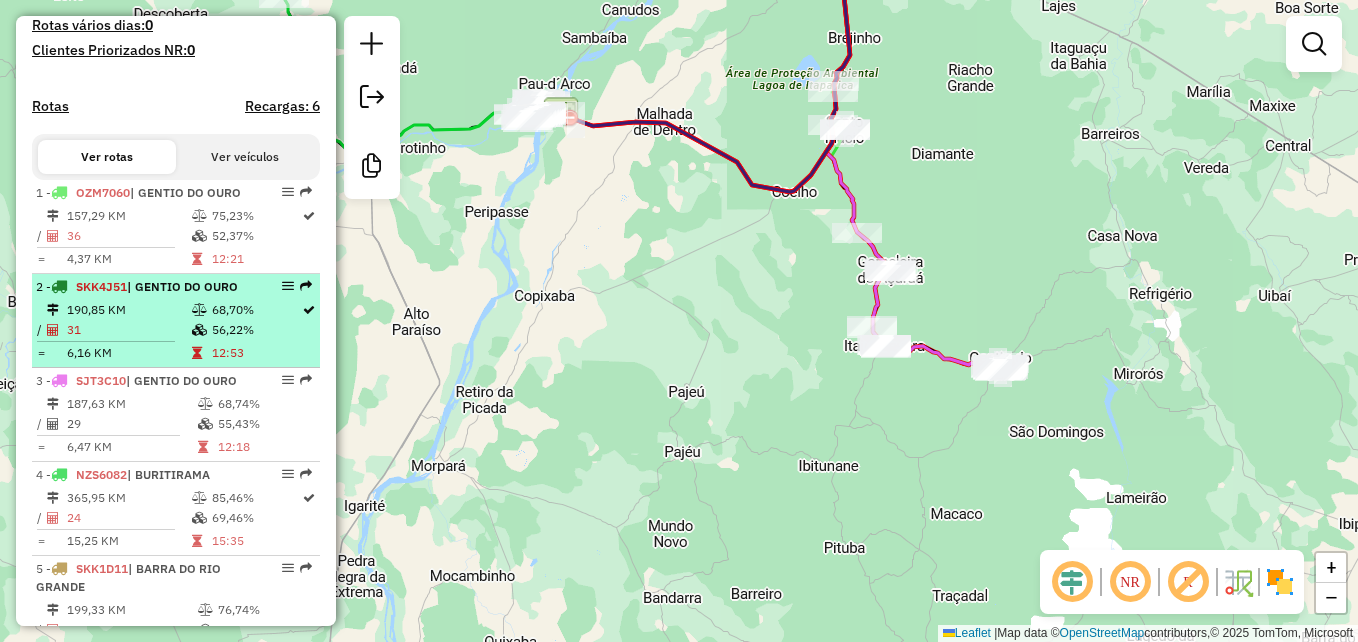 select on "**********" 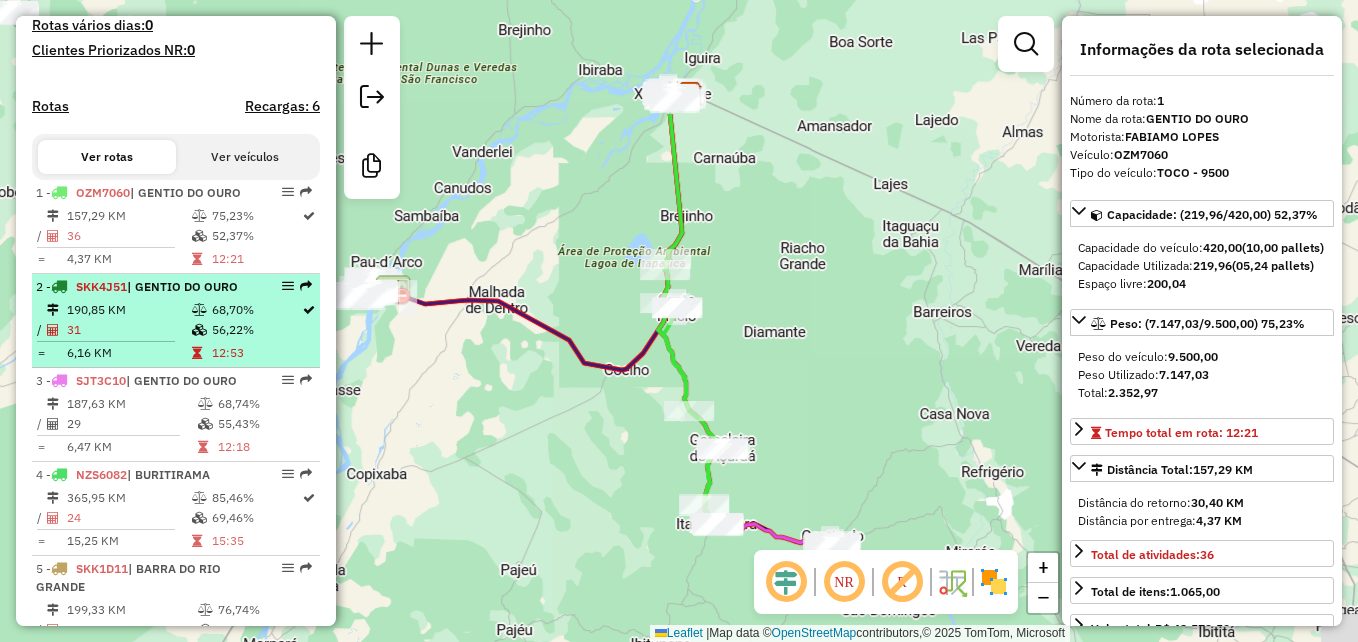 click on "31" at bounding box center (128, 330) 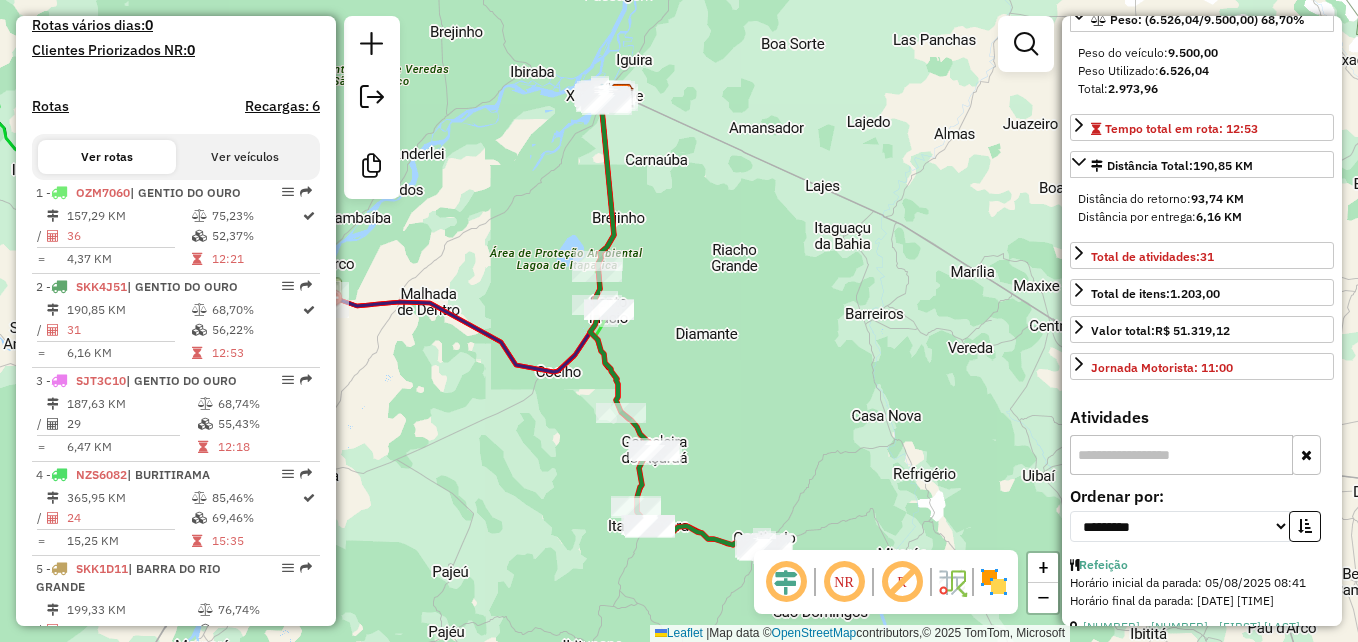 scroll, scrollTop: 500, scrollLeft: 0, axis: vertical 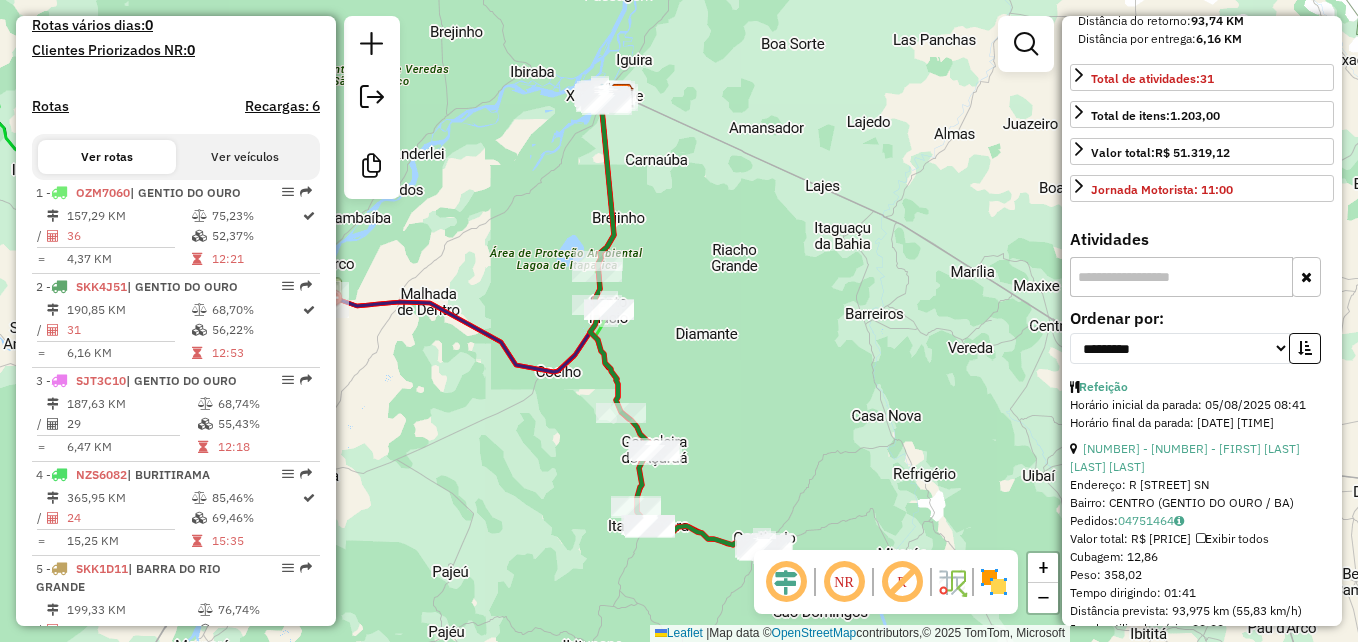 click at bounding box center (1181, 277) 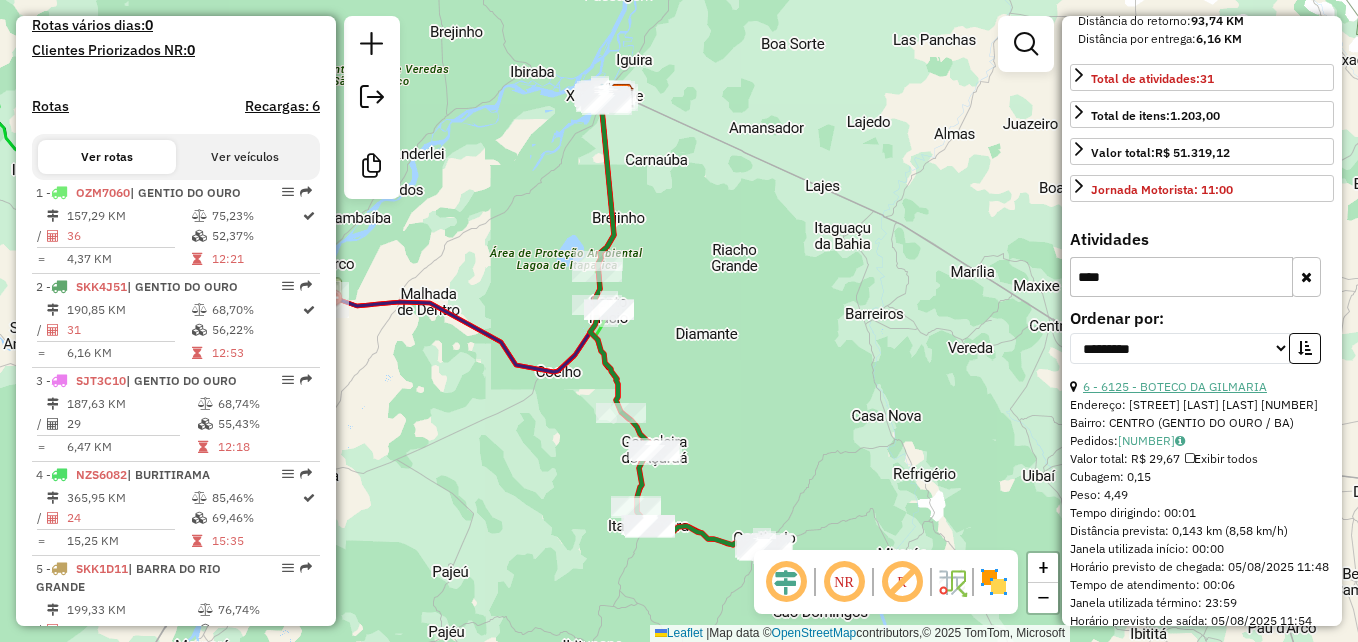 type on "****" 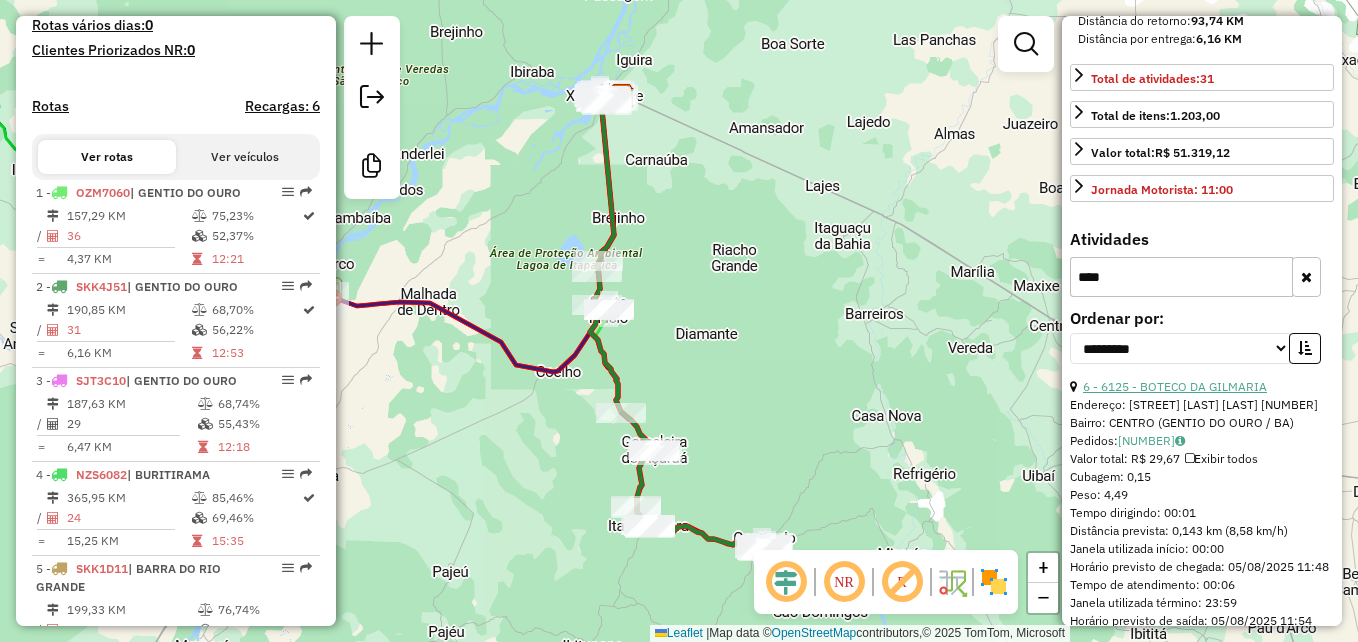click on "6 - 6125 - BOTECO DA GILMARIA" at bounding box center (1175, 386) 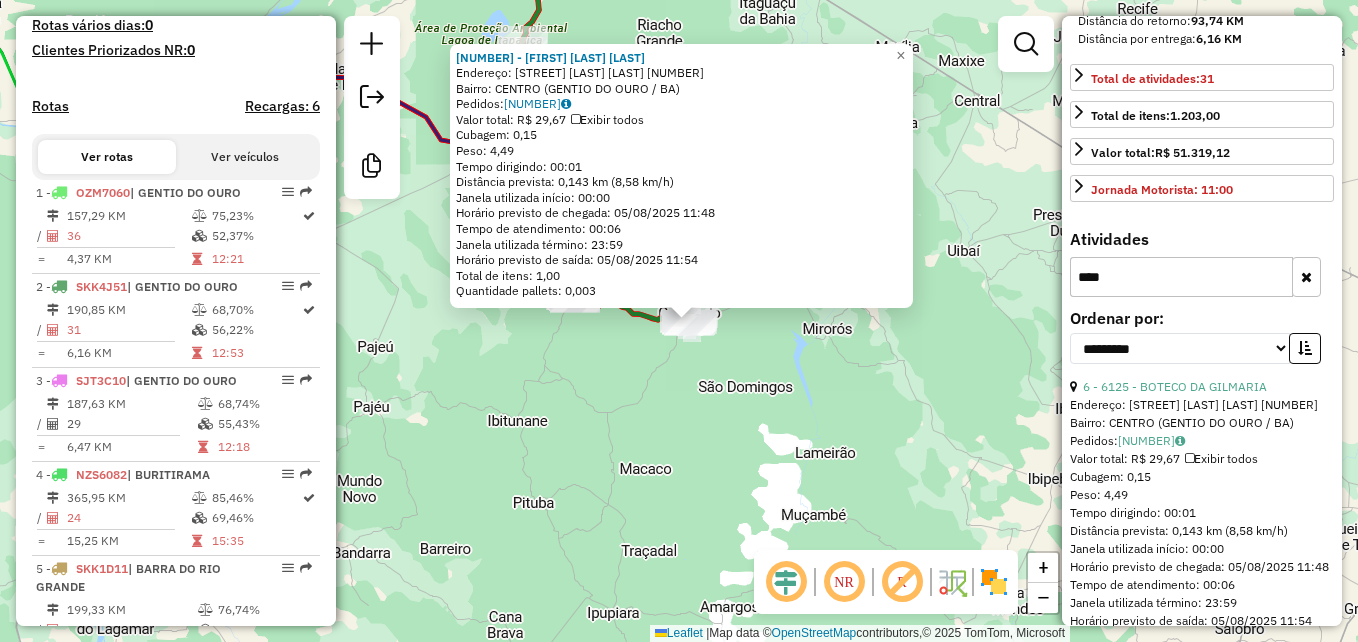 drag, startPoint x: 560, startPoint y: 403, endPoint x: 571, endPoint y: 404, distance: 11.045361 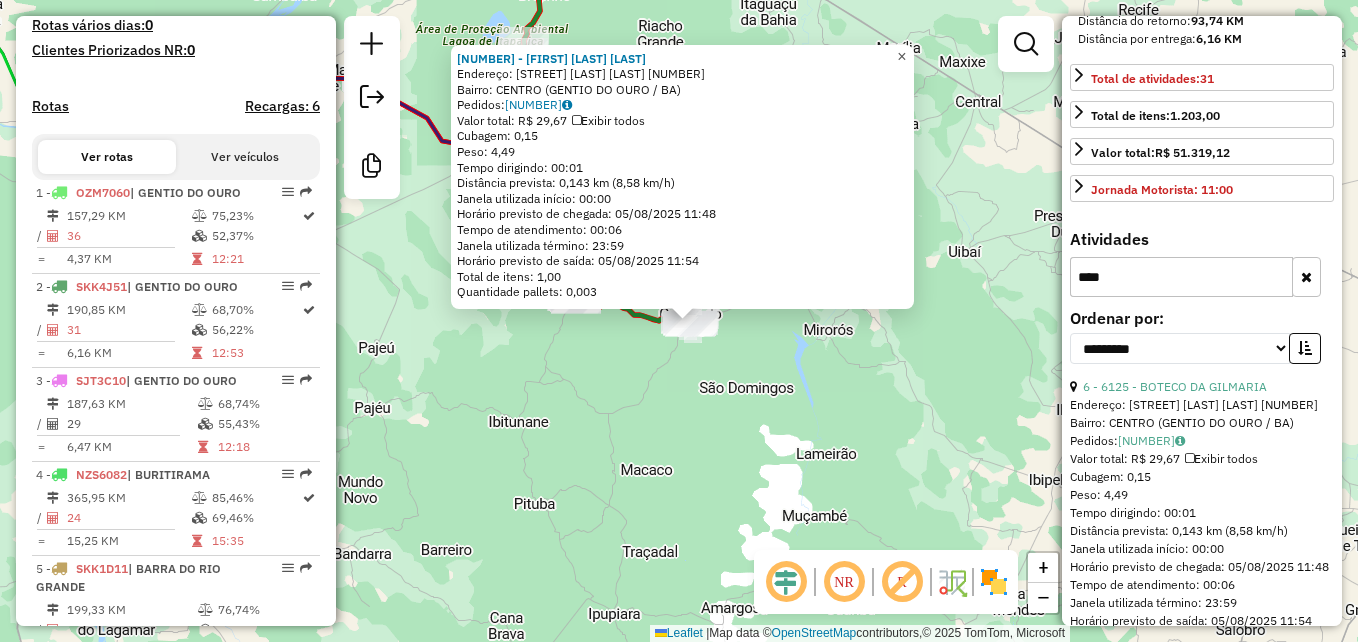click on "×" 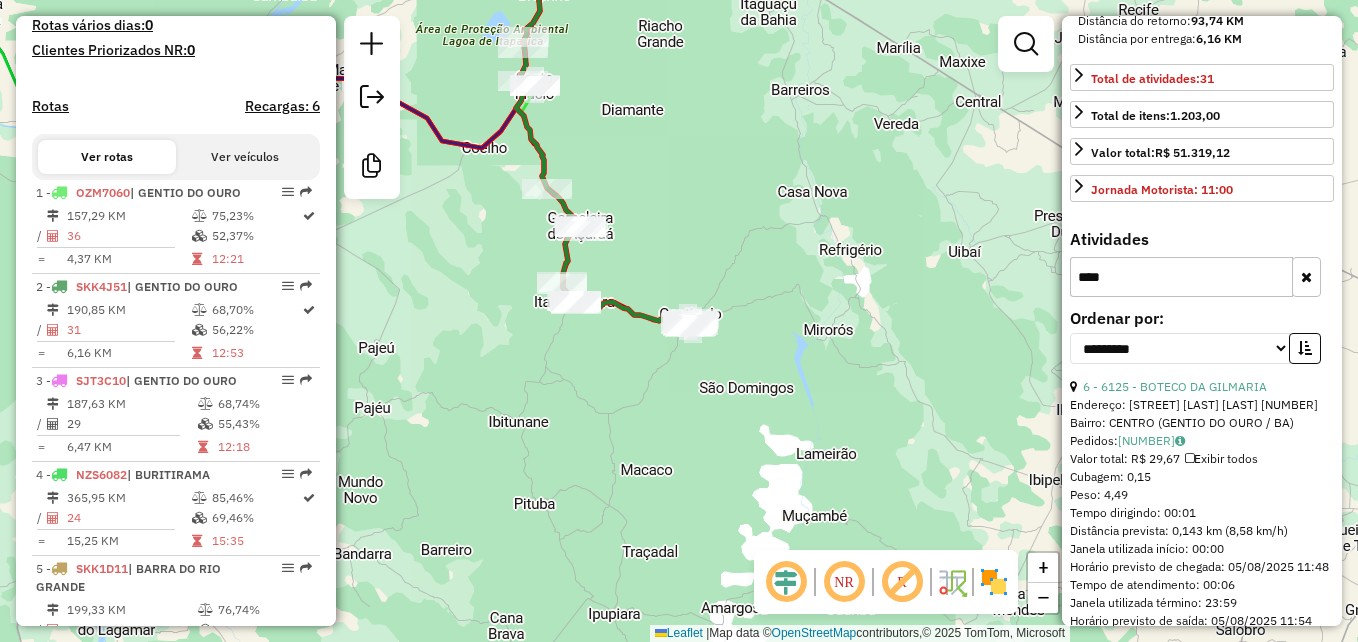 click on "Janela de atendimento Grade de atendimento Capacidade Transportadoras Veículos Cliente Pedidos  Rotas Selecione os dias de semana para filtrar as janelas de atendimento  Seg   Ter   Qua   Qui   Sex   Sáb   Dom  Informe o período da janela de atendimento: De: Até:  Filtrar exatamente a janela do cliente  Considerar janela de atendimento padrão  Selecione os dias de semana para filtrar as grades de atendimento  Seg   Ter   Qua   Qui   Sex   Sáb   Dom   Considerar clientes sem dia de atendimento cadastrado  Clientes fora do dia de atendimento selecionado Filtrar as atividades entre os valores definidos abaixo:  Peso mínimo:   Peso máximo:   Cubagem mínima:   Cubagem máxima:   De:   Até:  Filtrar as atividades entre o tempo de atendimento definido abaixo:  De:   Até:   Considerar capacidade total dos clientes não roteirizados Transportadora: Selecione um ou mais itens Tipo de veículo: Selecione um ou mais itens Veículo: Selecione um ou mais itens Motorista: Selecione um ou mais itens Nome: Rótulo:" 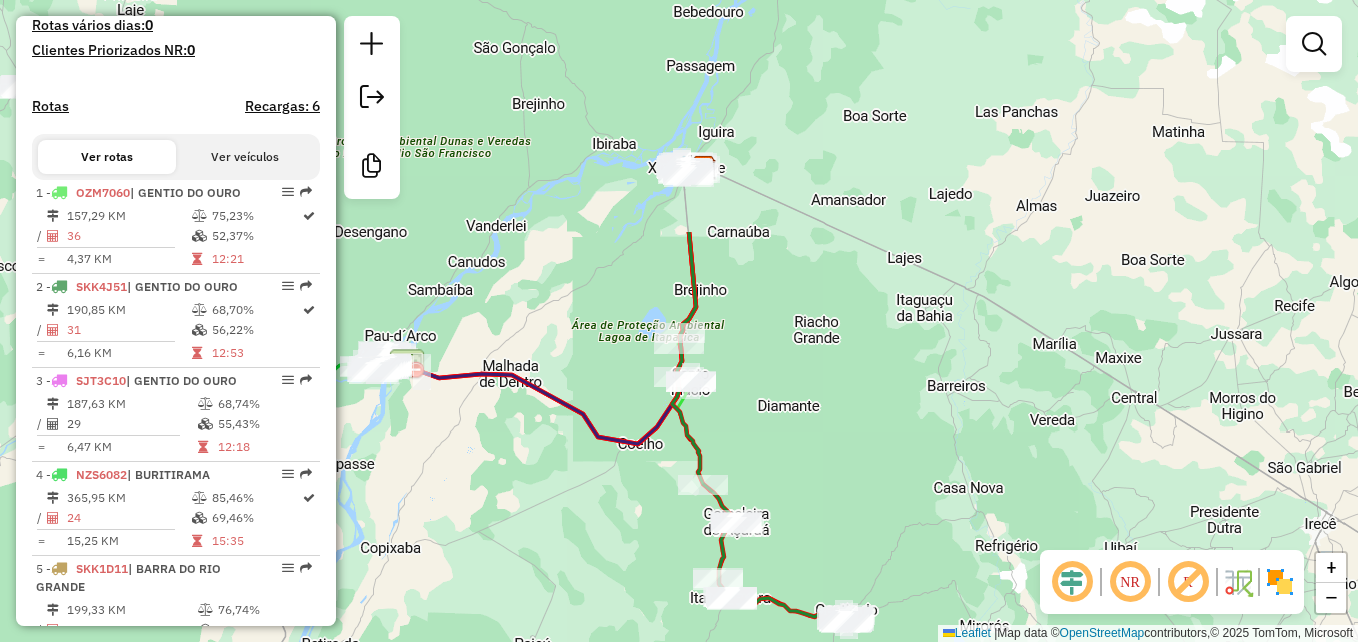 drag, startPoint x: 617, startPoint y: 92, endPoint x: 773, endPoint y: 388, distance: 334.5923 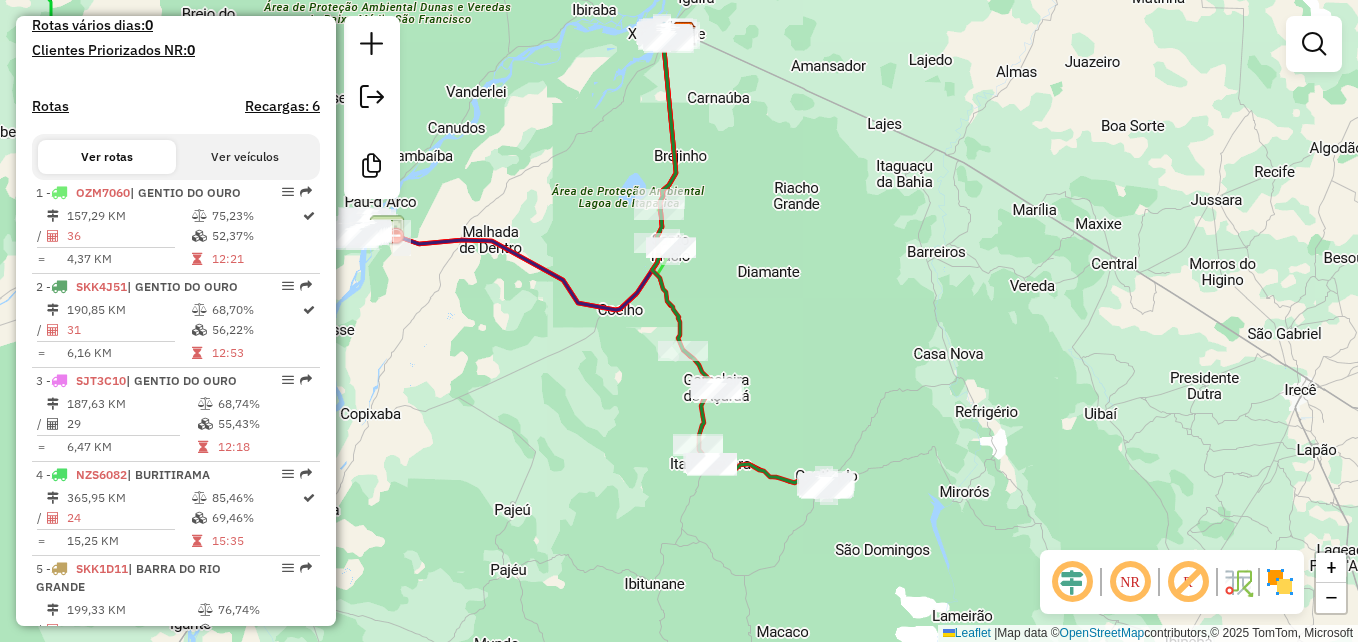 drag, startPoint x: 779, startPoint y: 390, endPoint x: 759, endPoint y: 256, distance: 135.48431 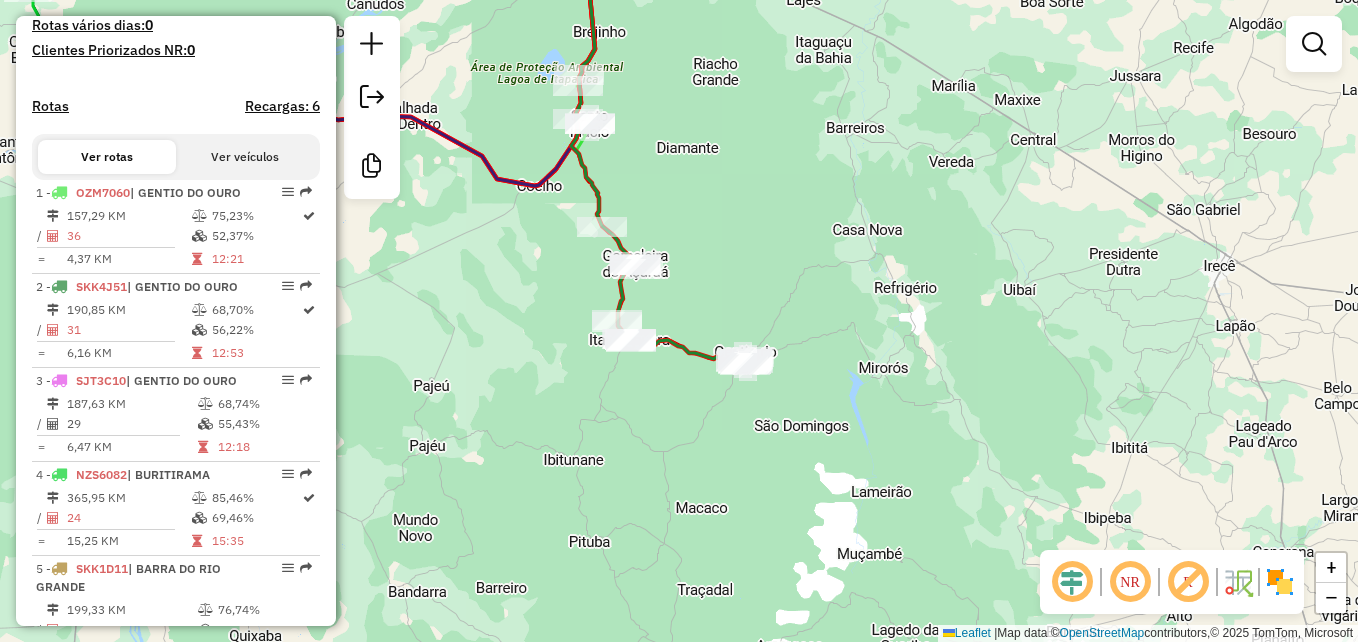 drag, startPoint x: 624, startPoint y: 367, endPoint x: 543, endPoint y: 243, distance: 148.11145 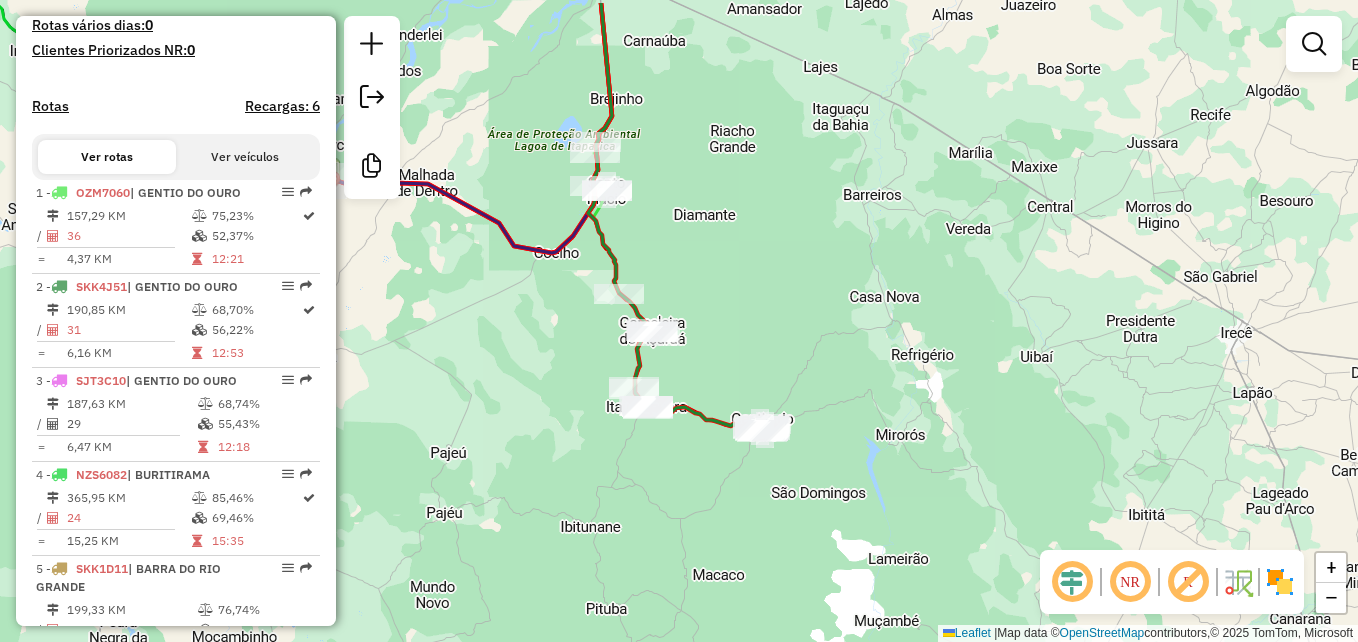 drag, startPoint x: 474, startPoint y: 248, endPoint x: 491, endPoint y: 315, distance: 69.12308 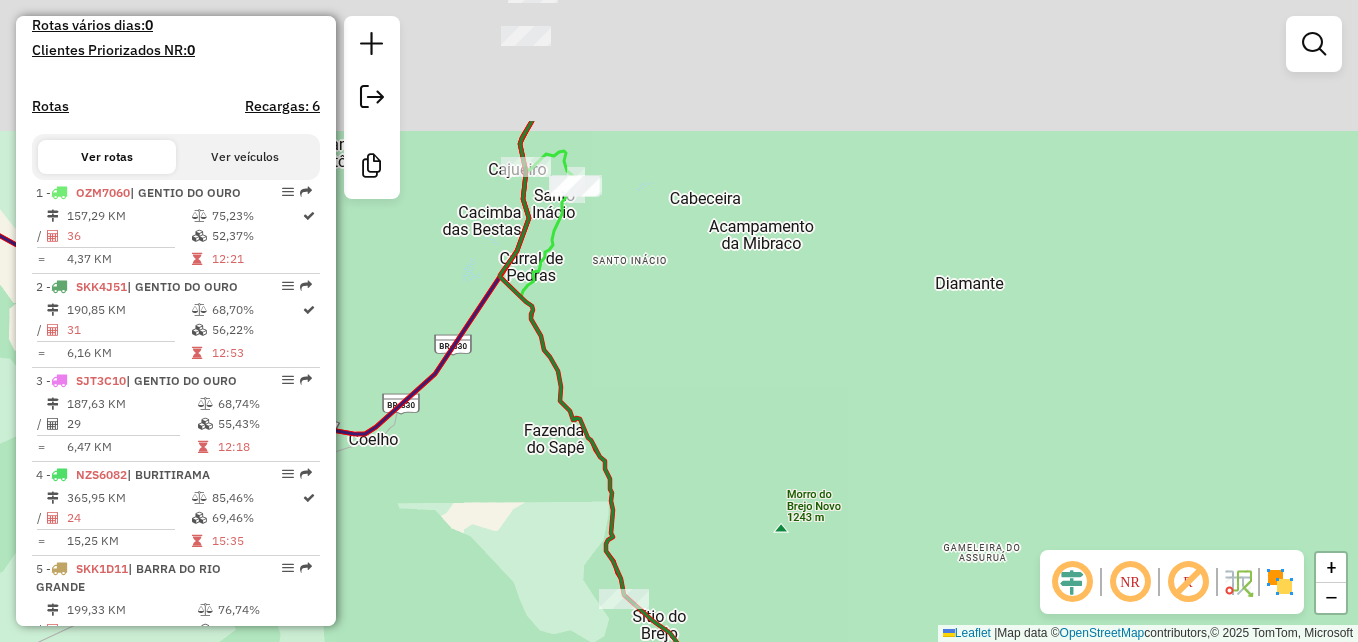drag, startPoint x: 636, startPoint y: 58, endPoint x: 559, endPoint y: 243, distance: 200.38463 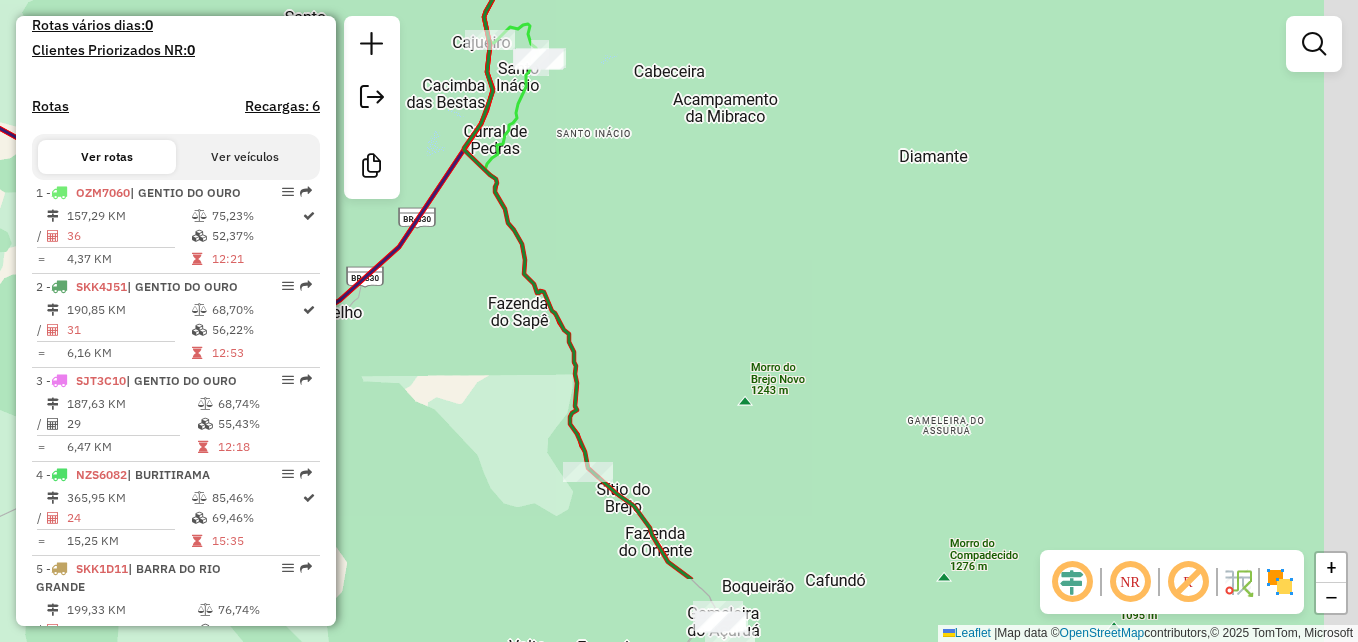 drag, startPoint x: 675, startPoint y: 362, endPoint x: 635, endPoint y: 134, distance: 231.48218 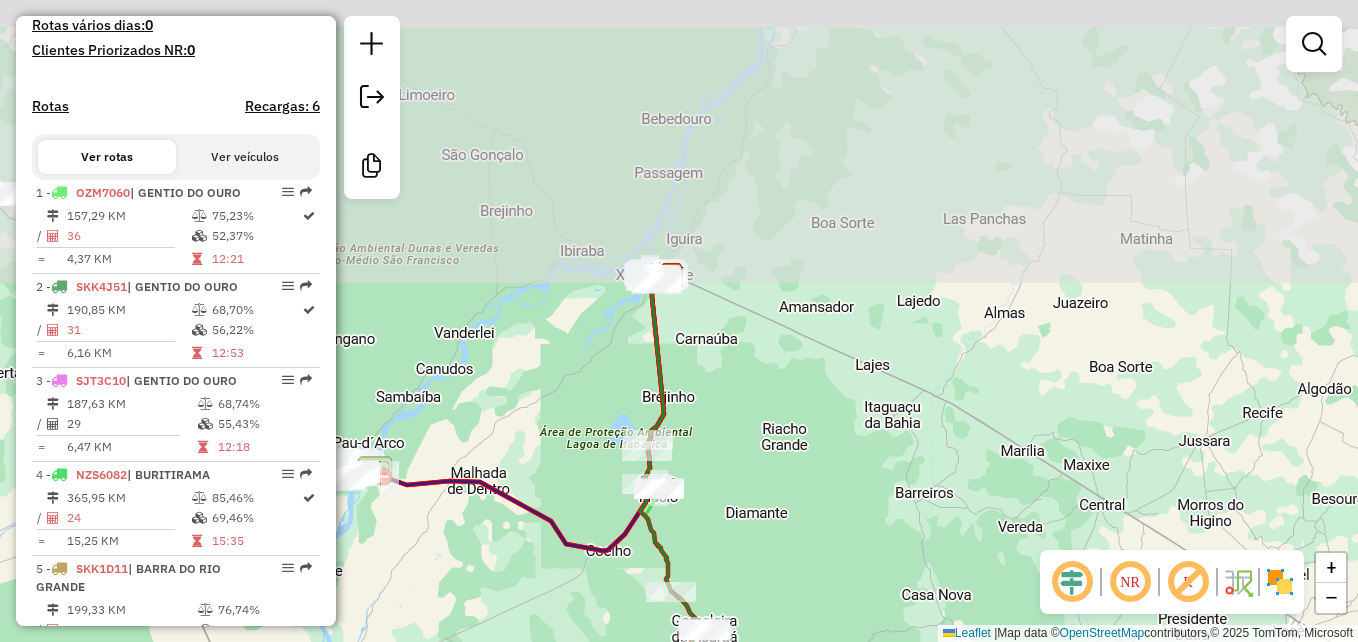 drag, startPoint x: 707, startPoint y: 124, endPoint x: 727, endPoint y: 467, distance: 343.58258 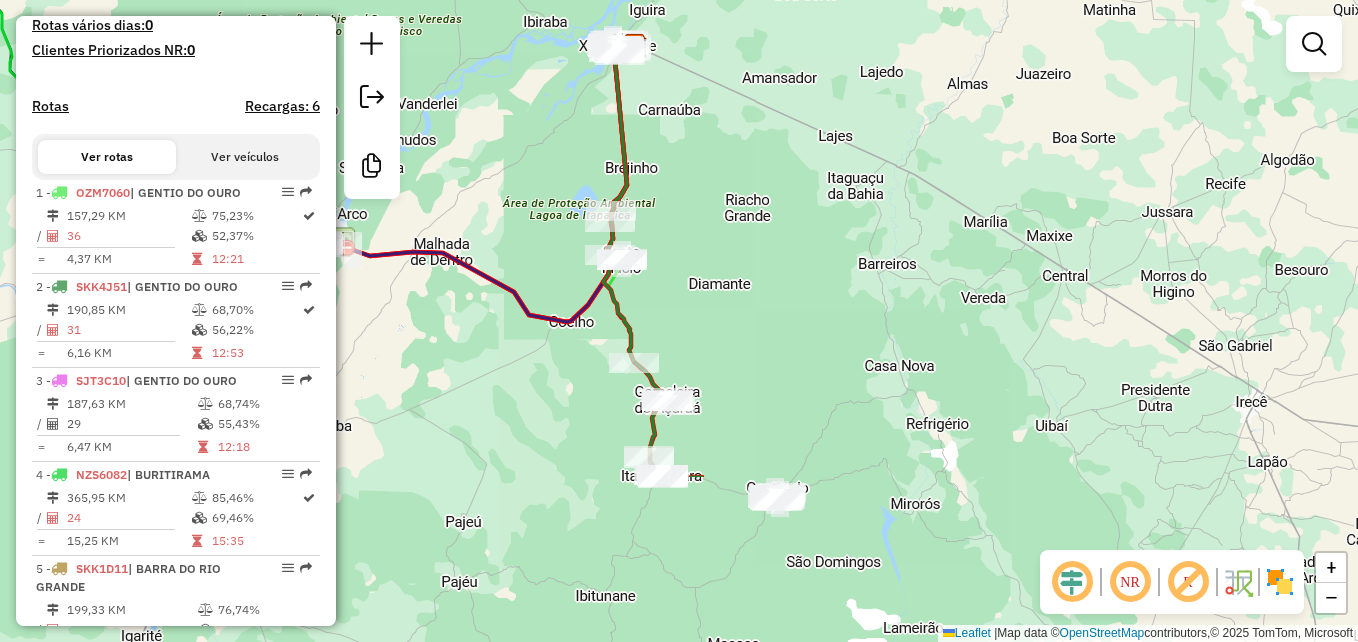 drag, startPoint x: 767, startPoint y: 459, endPoint x: 731, endPoint y: 231, distance: 230.82462 